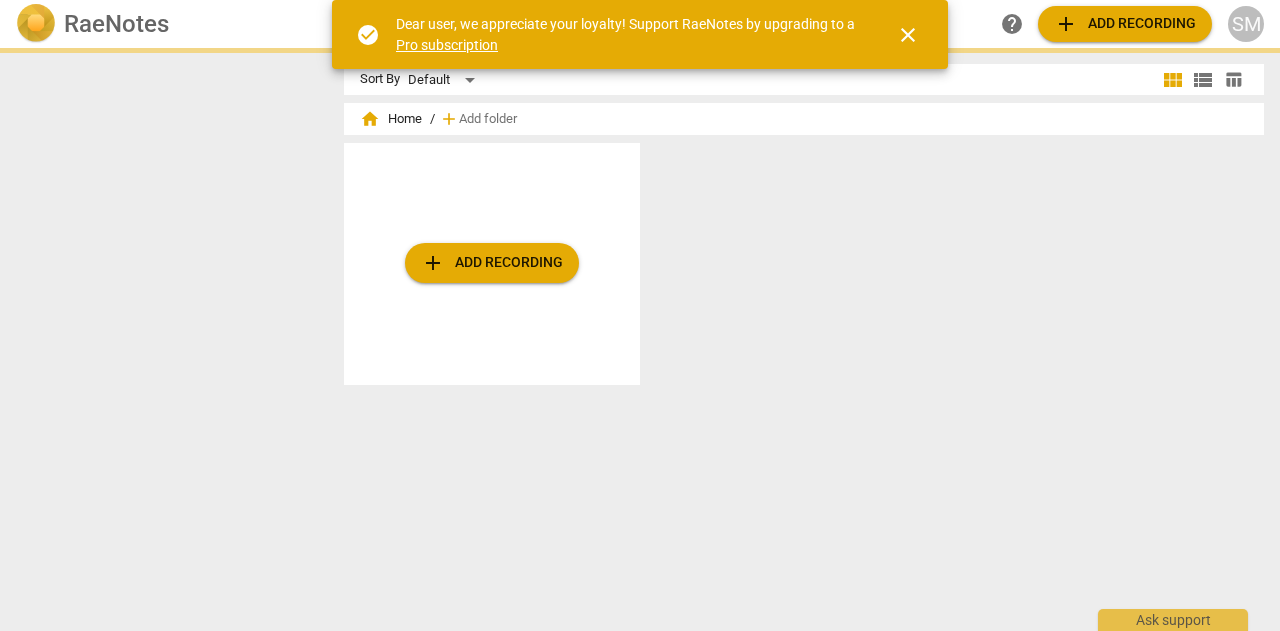 scroll, scrollTop: 0, scrollLeft: 0, axis: both 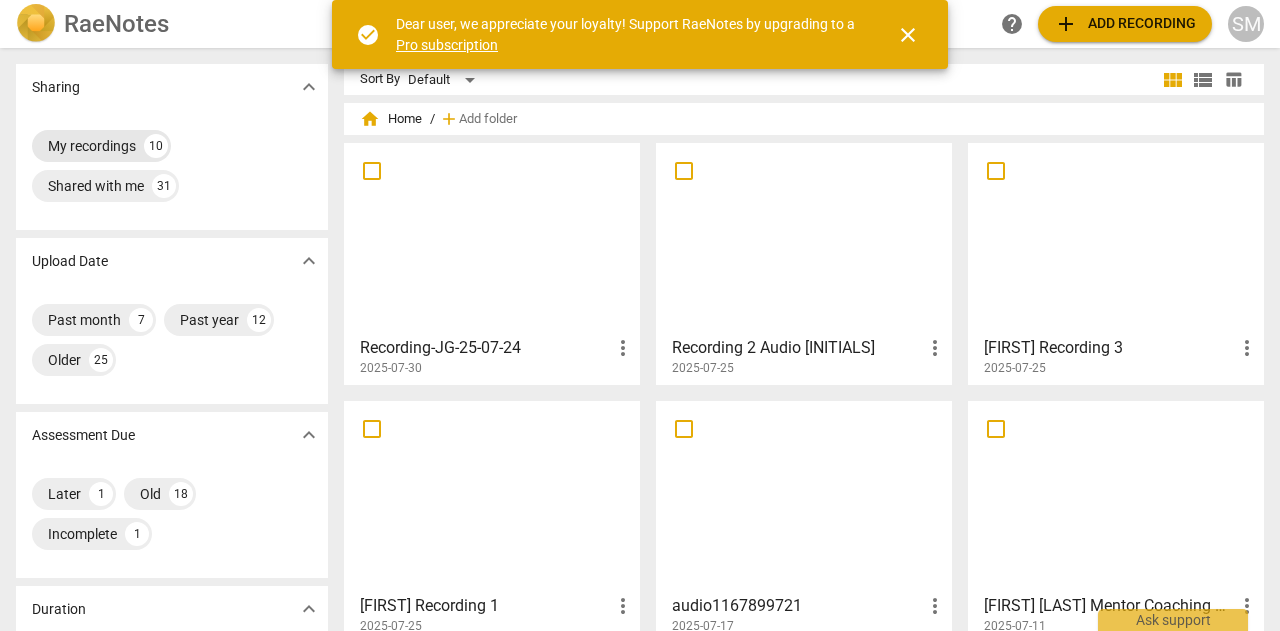click on "My recordings" at bounding box center [92, 146] 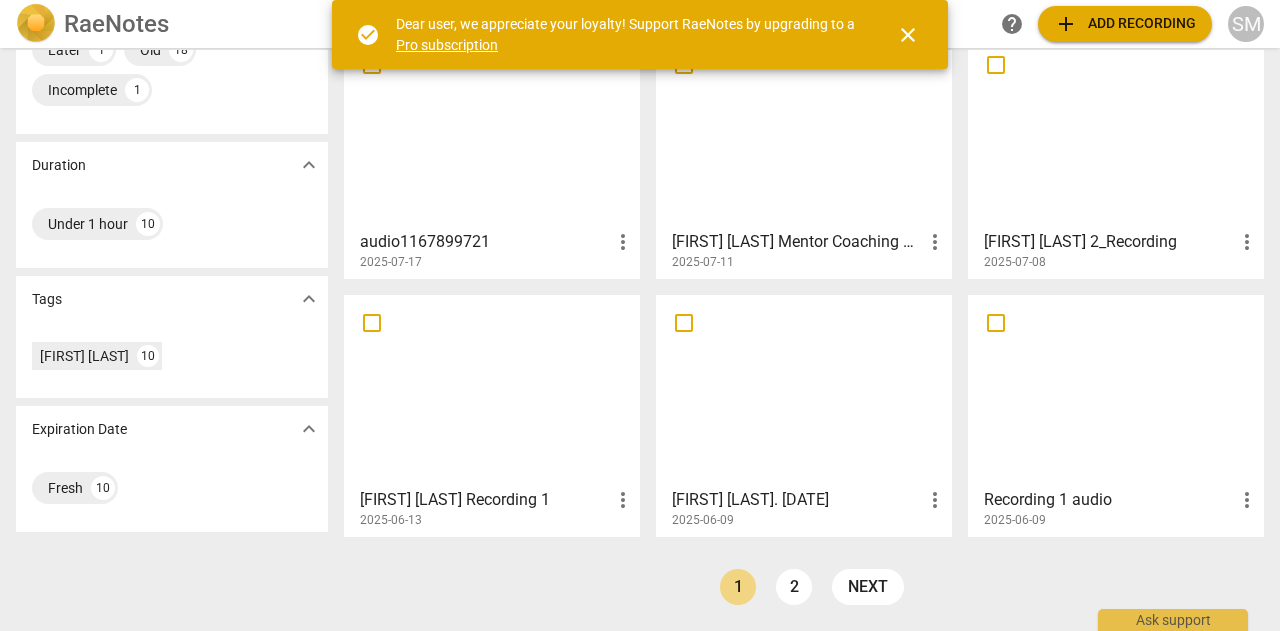 scroll, scrollTop: 0, scrollLeft: 0, axis: both 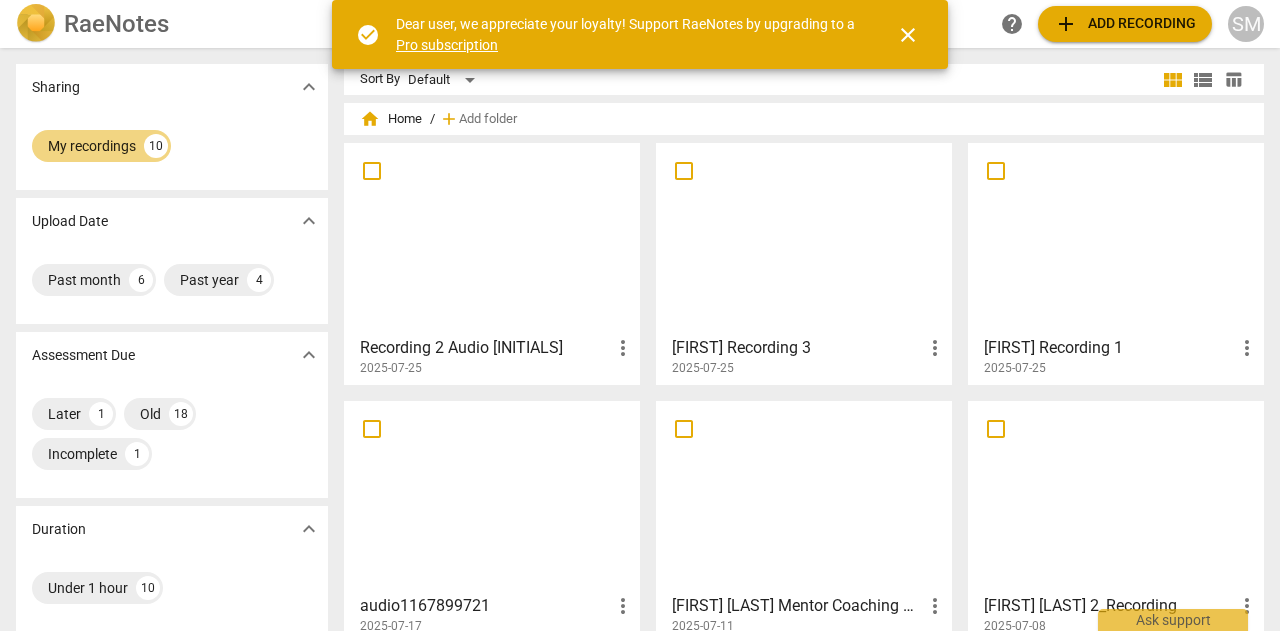 click on "add   Add recording" at bounding box center (1125, 24) 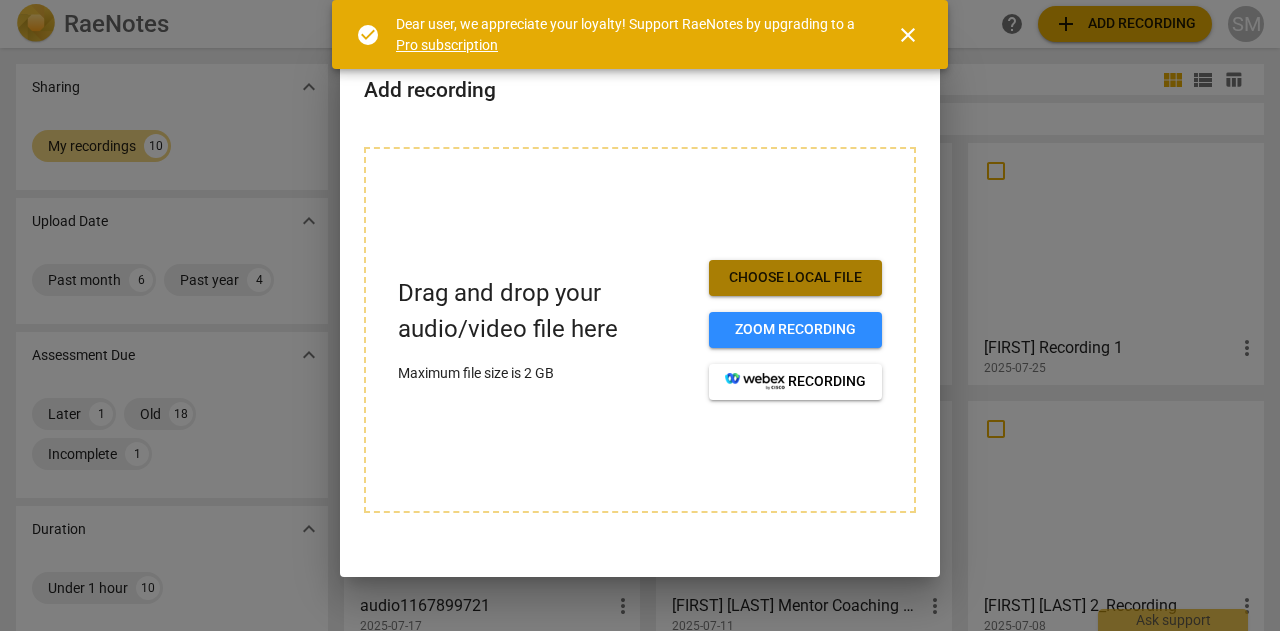 click on "Choose local file" at bounding box center [795, 278] 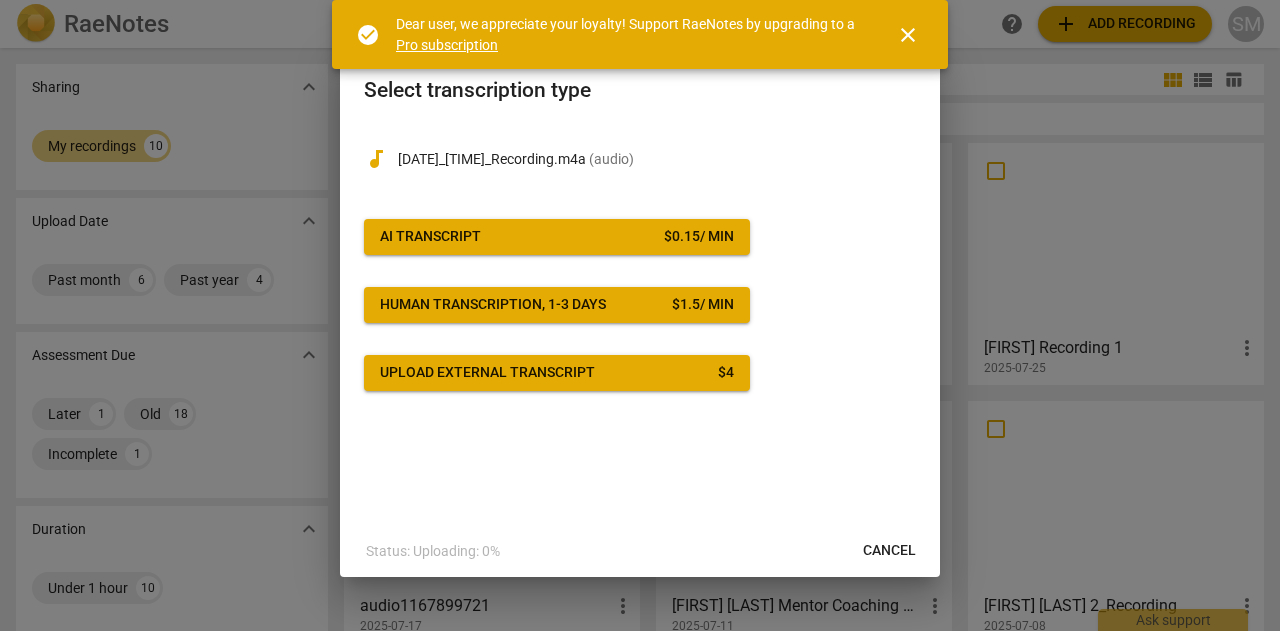 click on "AI Transcript $ 0.15  / min" at bounding box center (557, 237) 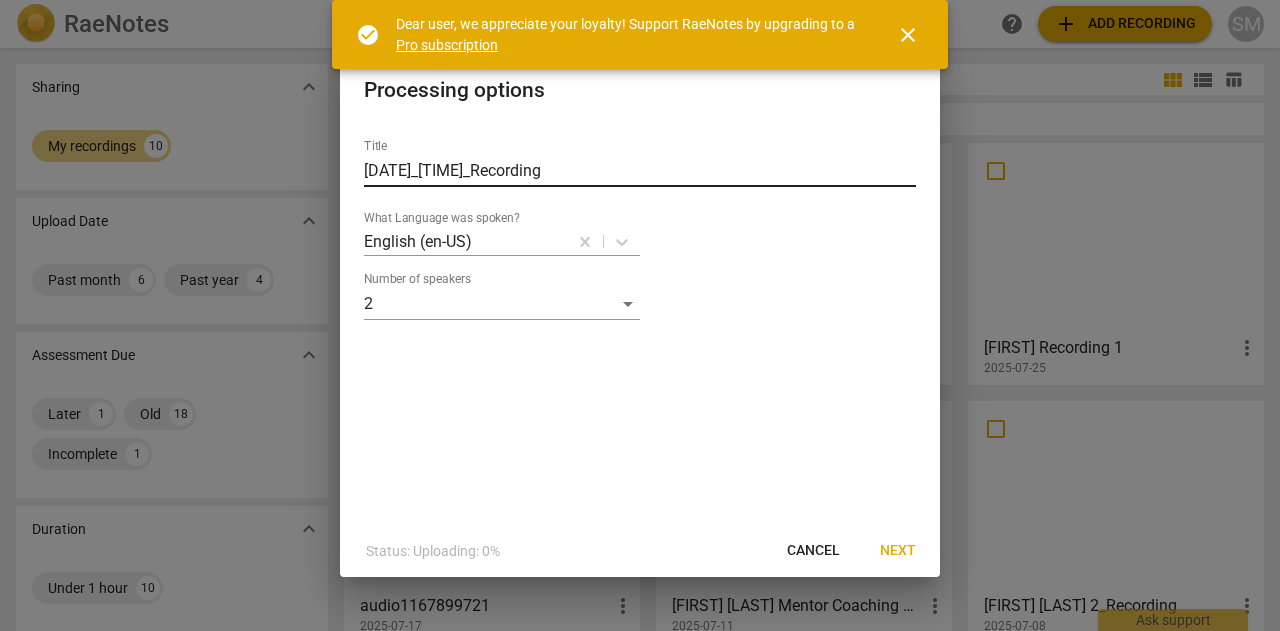 click on "[DATE]_[TIME]_Recording" at bounding box center (640, 171) 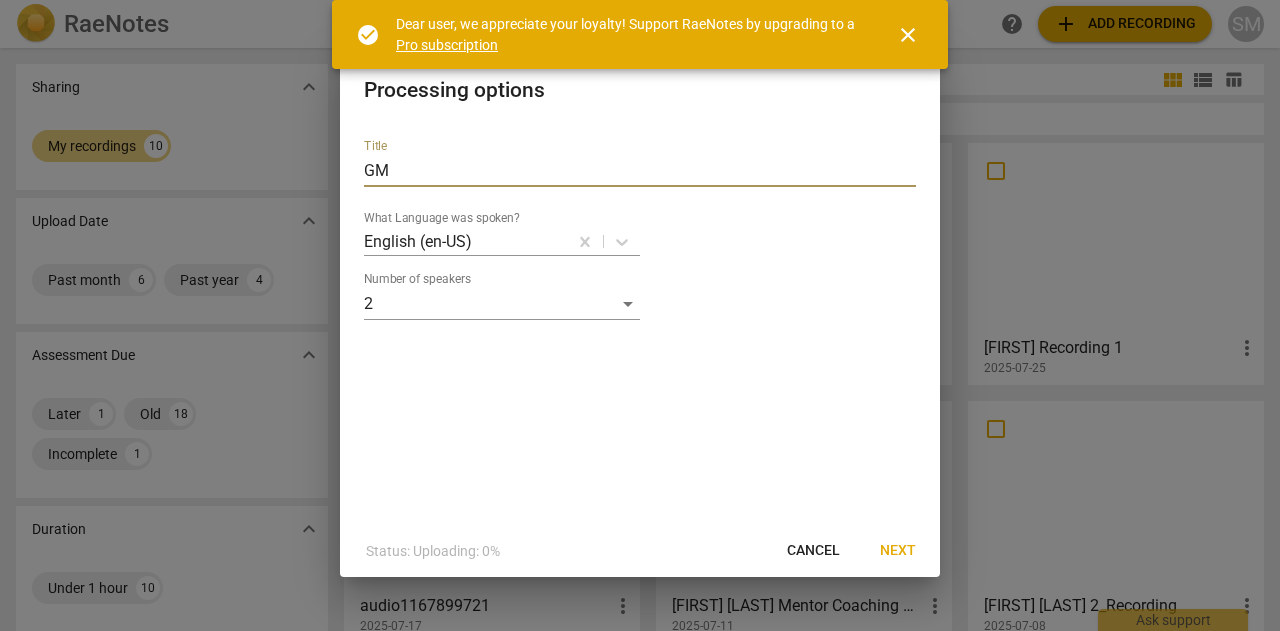 type on "G" 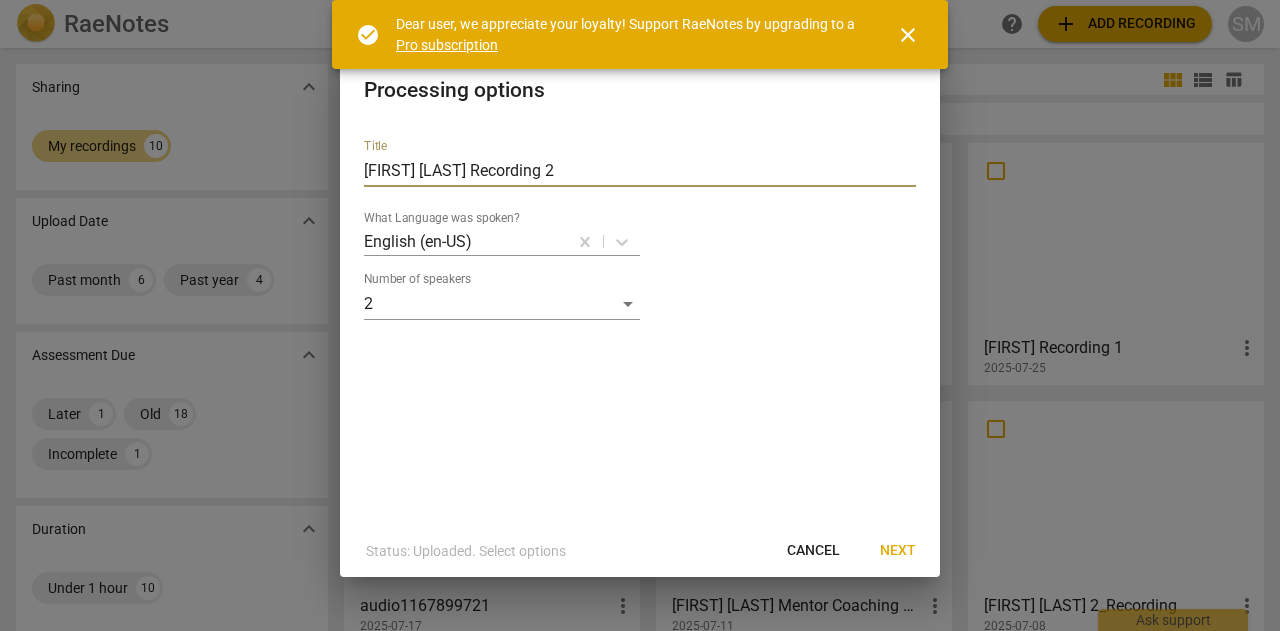 type on "[FIRST] [LAST] Recording 2" 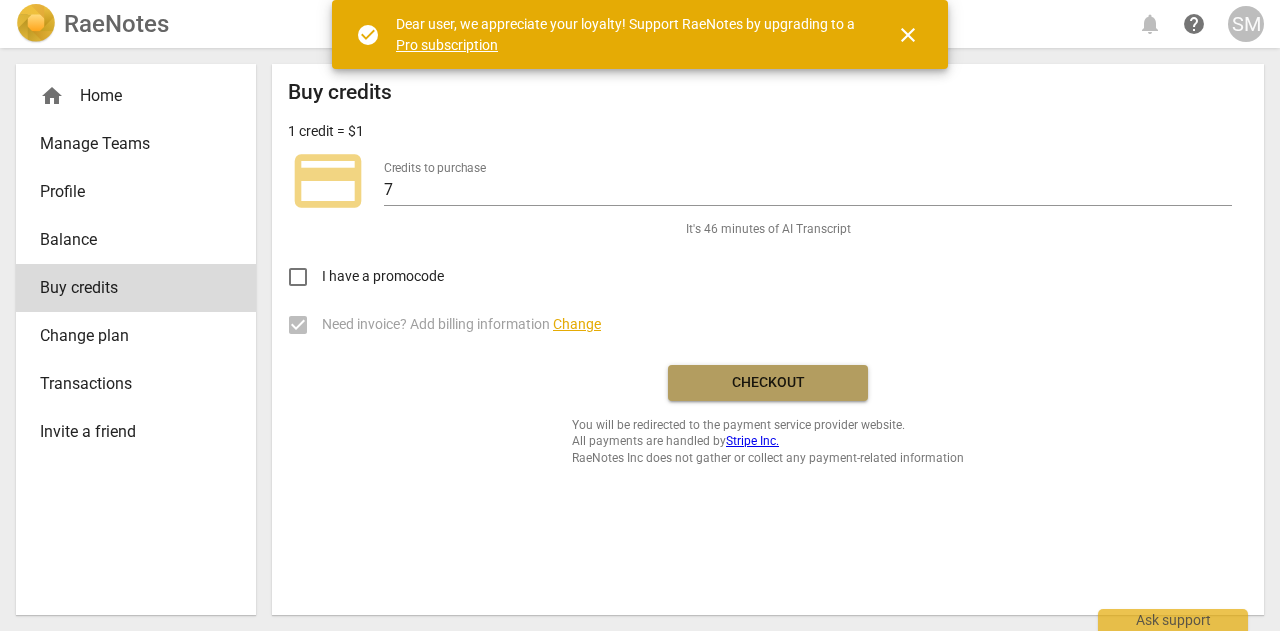 click on "Checkout" at bounding box center (768, 383) 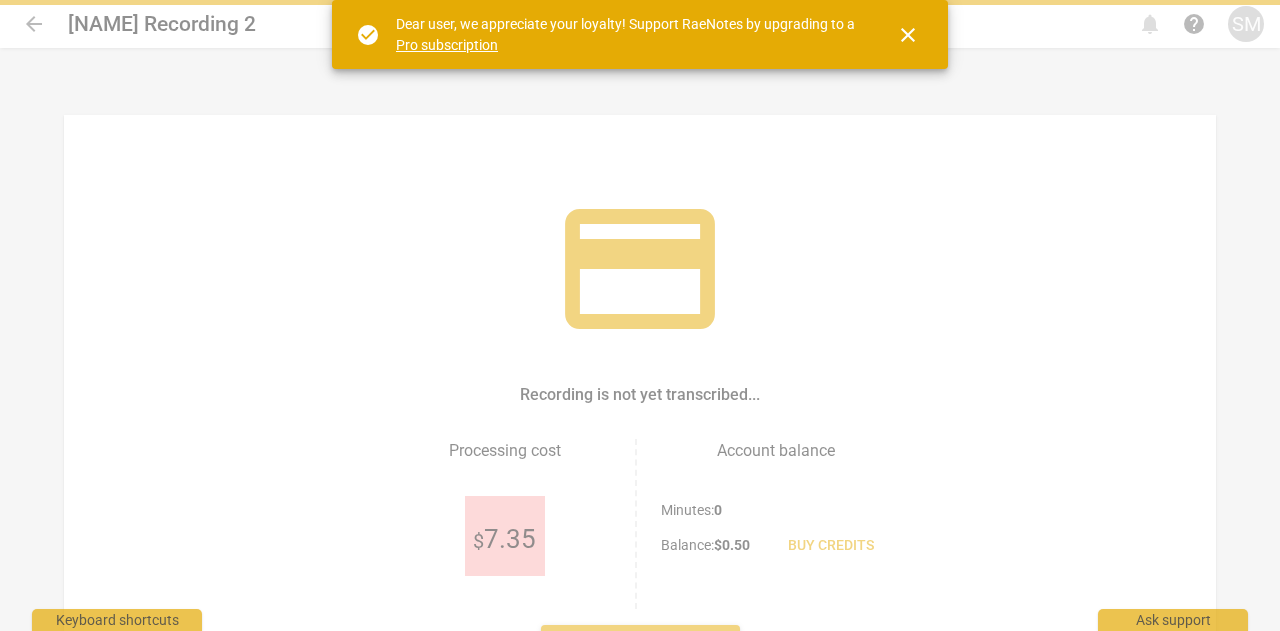 scroll, scrollTop: 0, scrollLeft: 0, axis: both 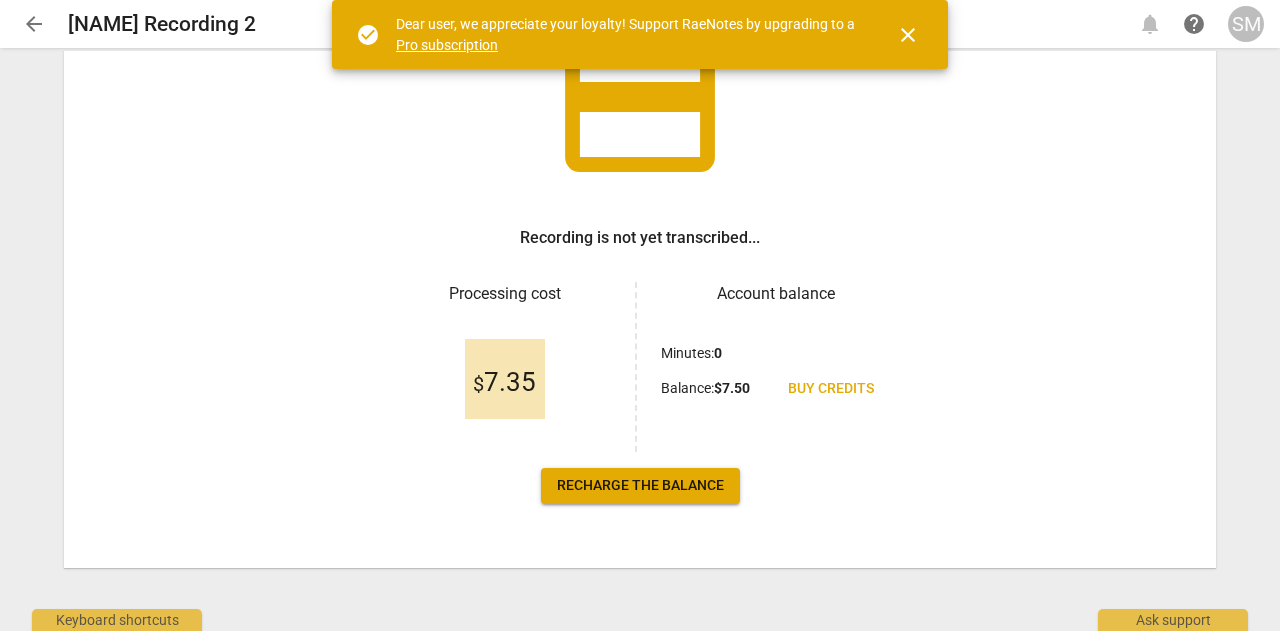 click on "Recharge the balance" at bounding box center [640, 486] 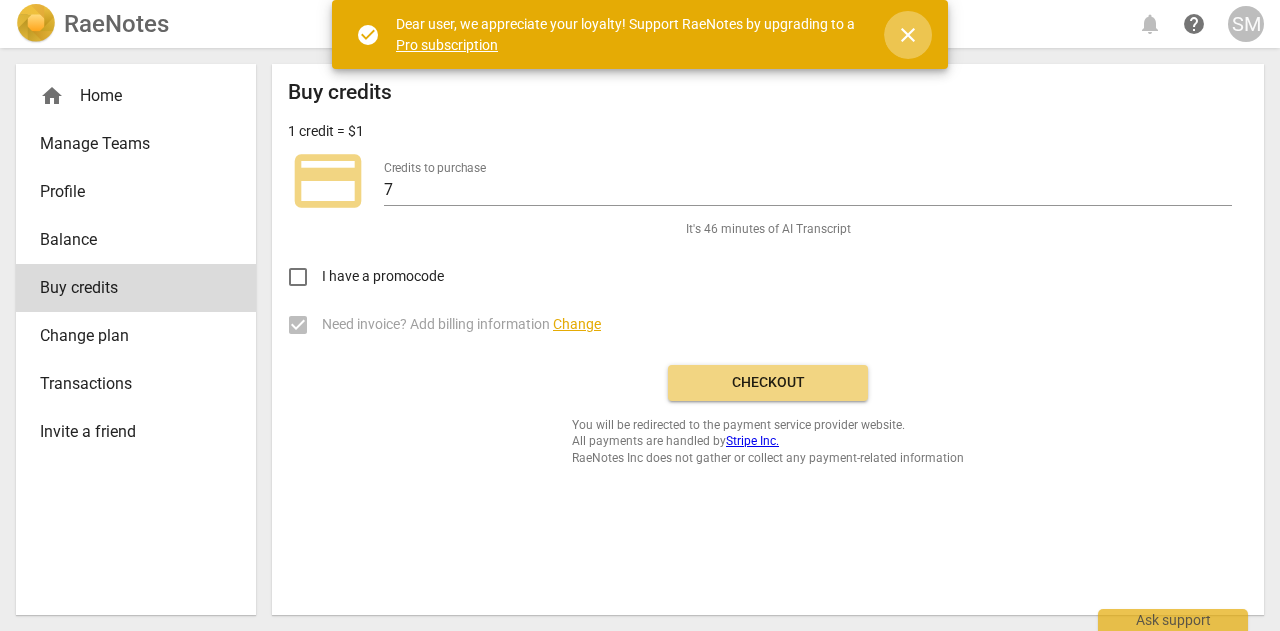 click on "close" at bounding box center (908, 35) 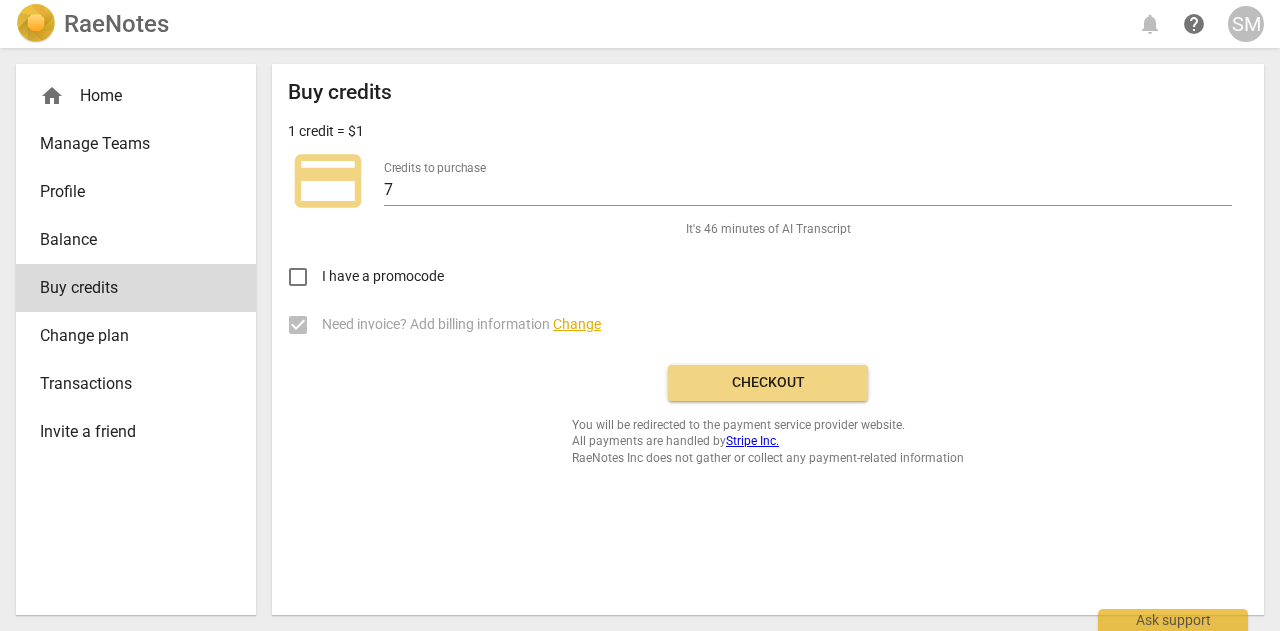 click on "home Home" at bounding box center (128, 96) 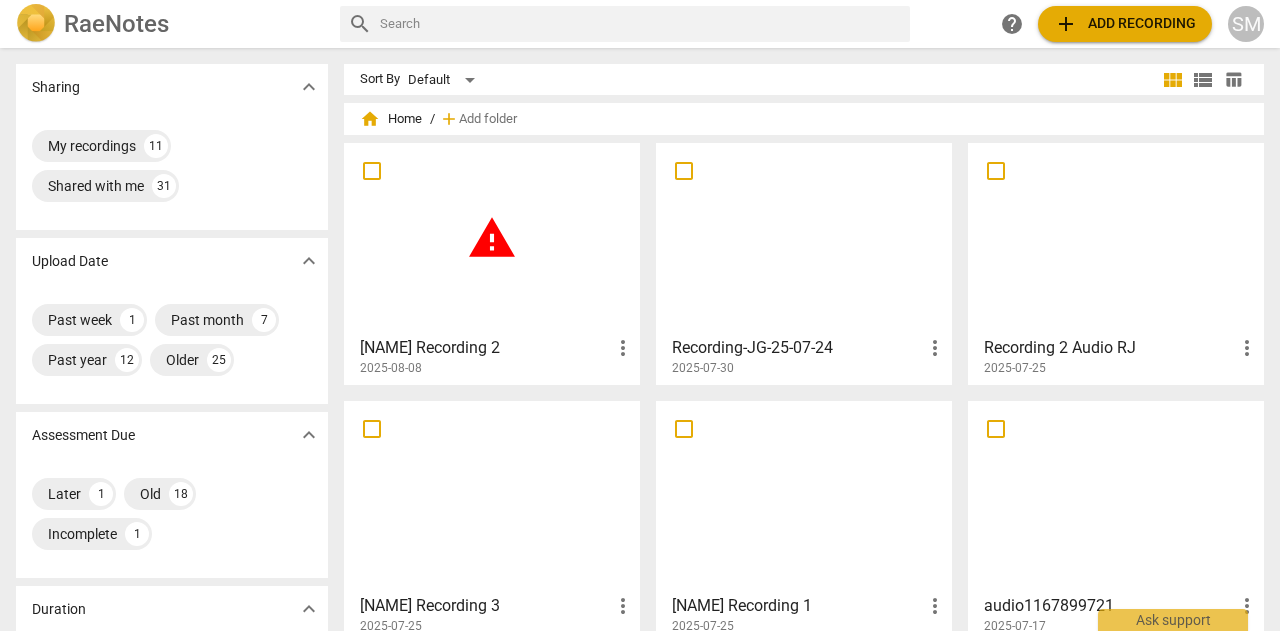 click on "warning" at bounding box center (492, 238) 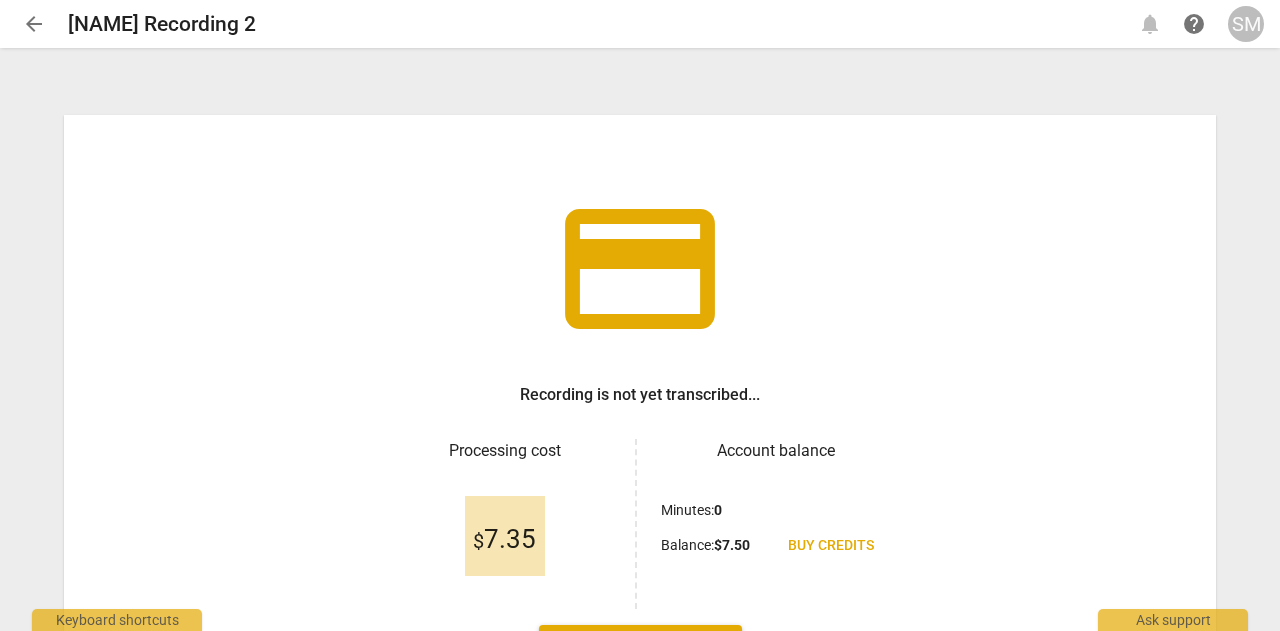 scroll, scrollTop: 157, scrollLeft: 0, axis: vertical 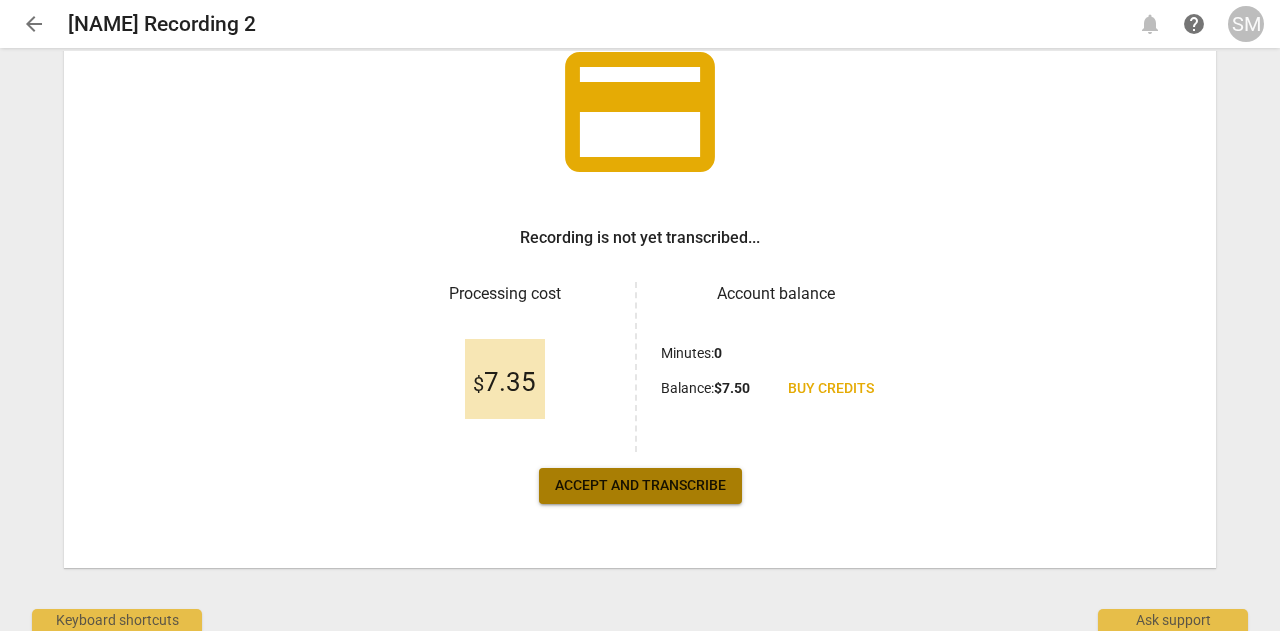 click on "Accept and transcribe" at bounding box center [640, 486] 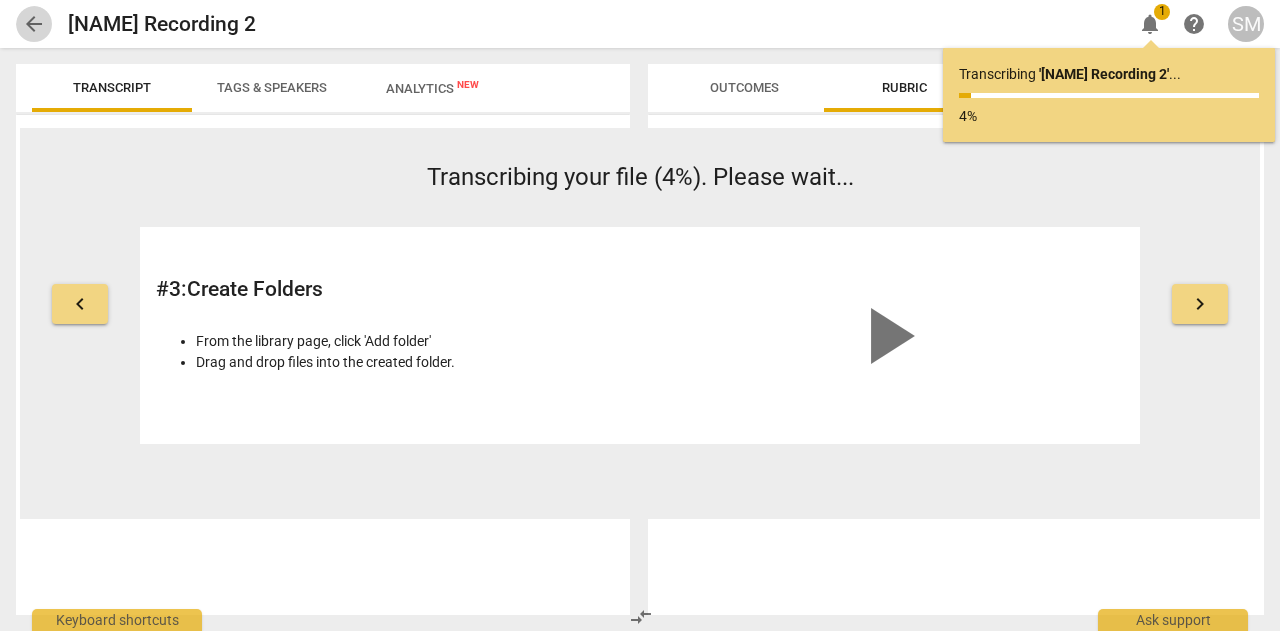 click on "arrow_back" at bounding box center (34, 24) 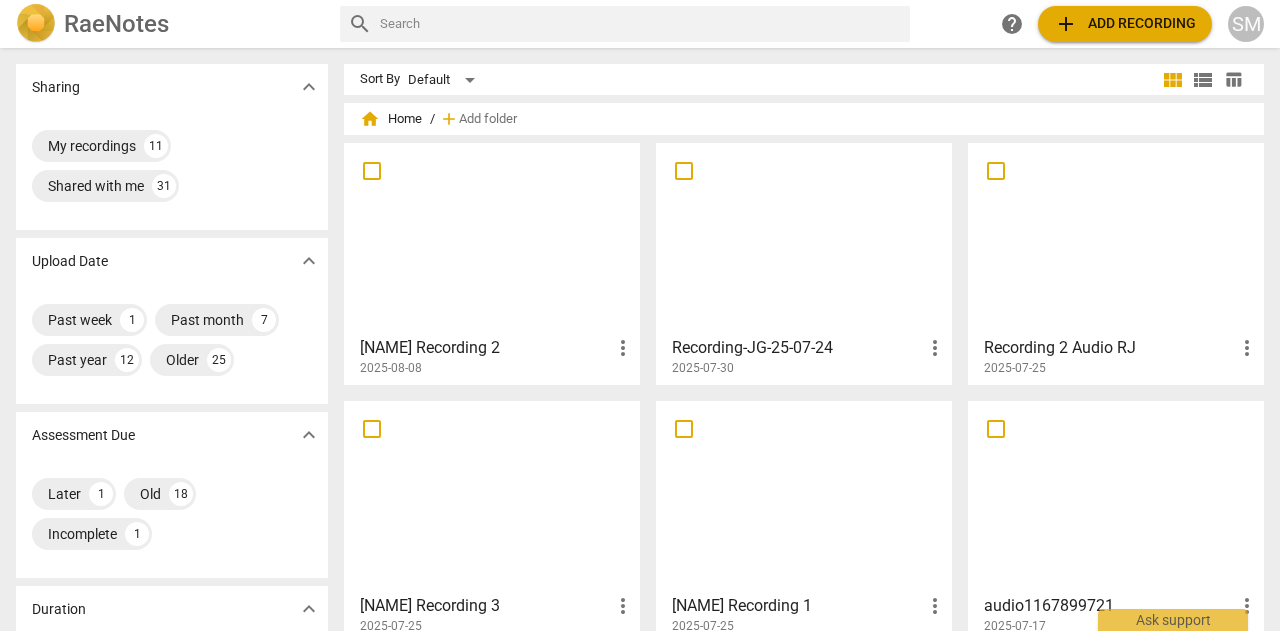 click on "add   Add recording" at bounding box center [1125, 24] 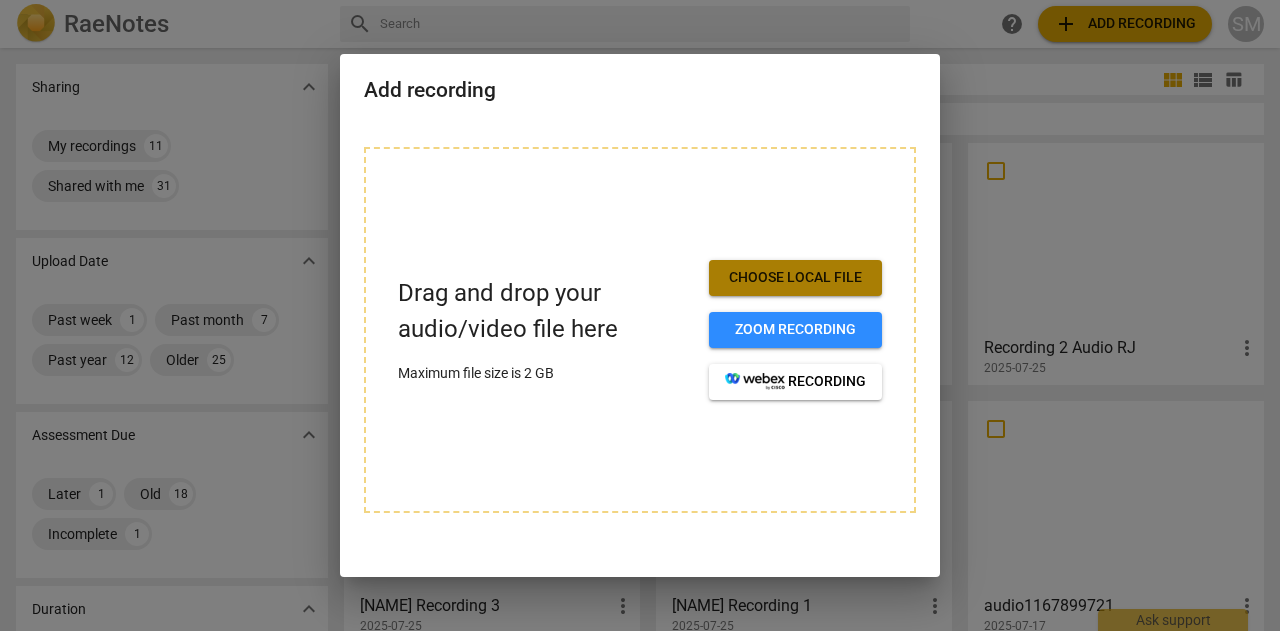 click on "Choose local file" at bounding box center [795, 278] 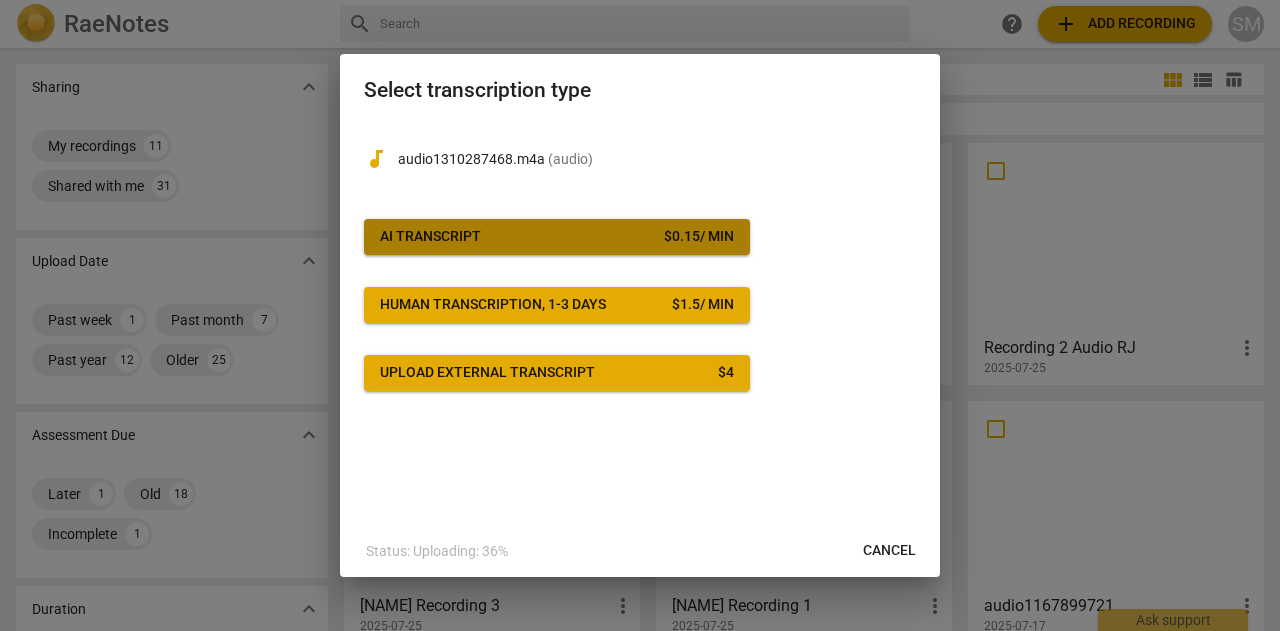 click on "AI Transcript $ 0.15  / min" at bounding box center [557, 237] 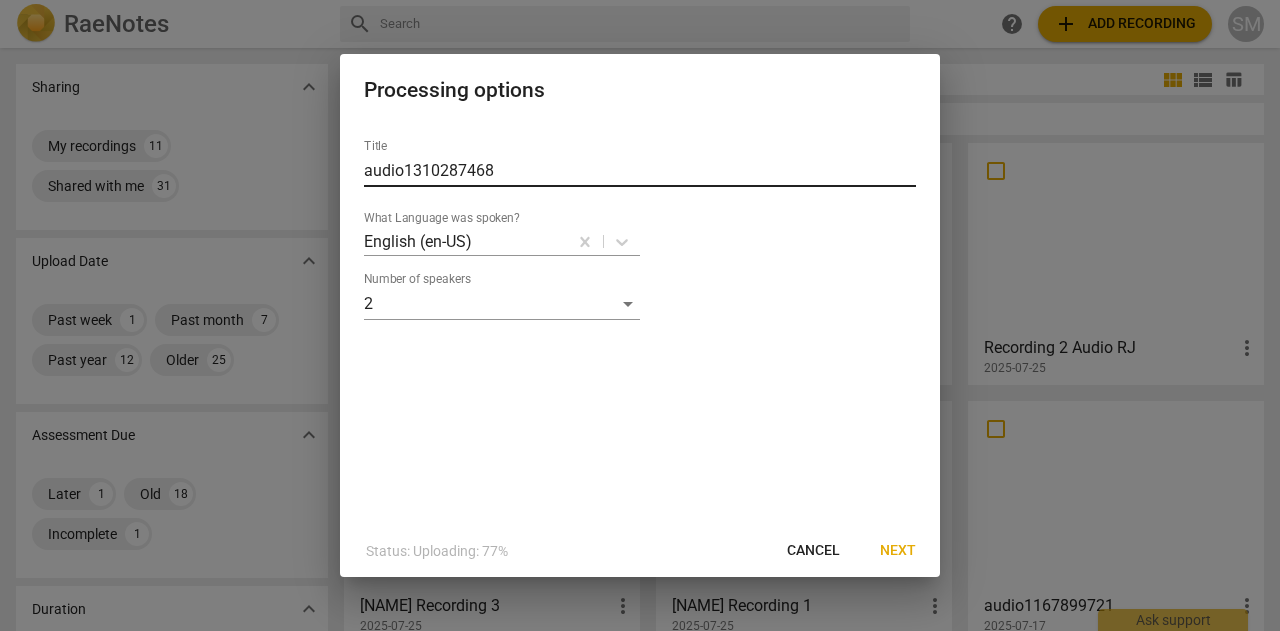 click on "audio1310287468" at bounding box center (640, 171) 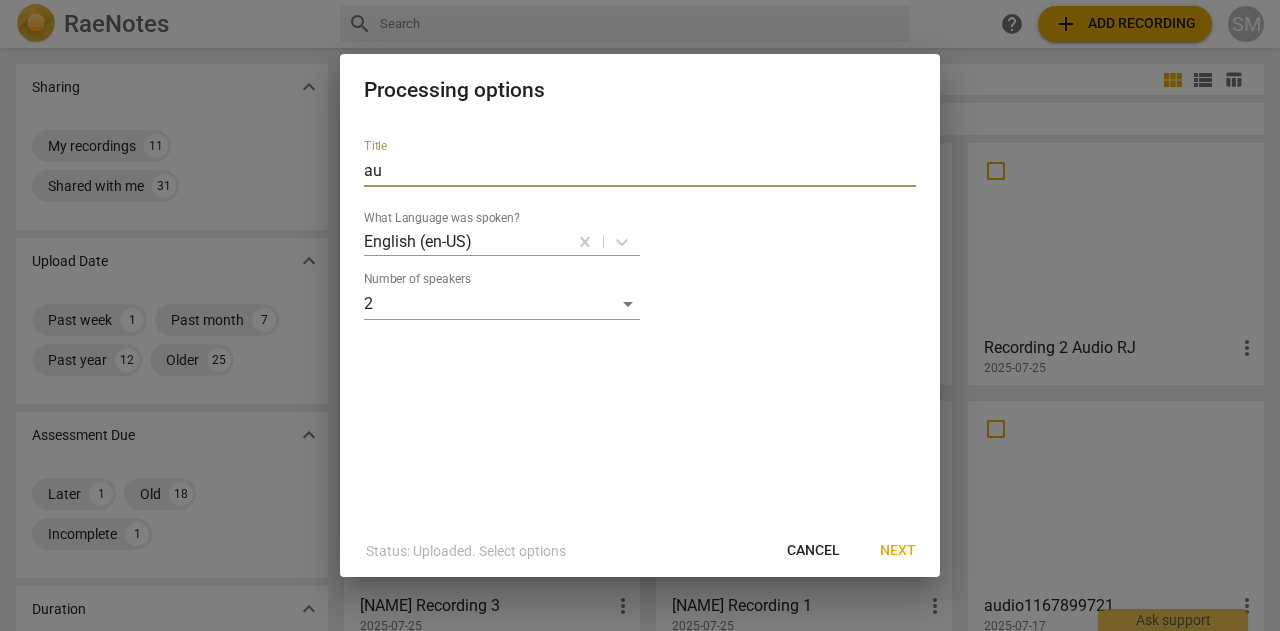 type on "a" 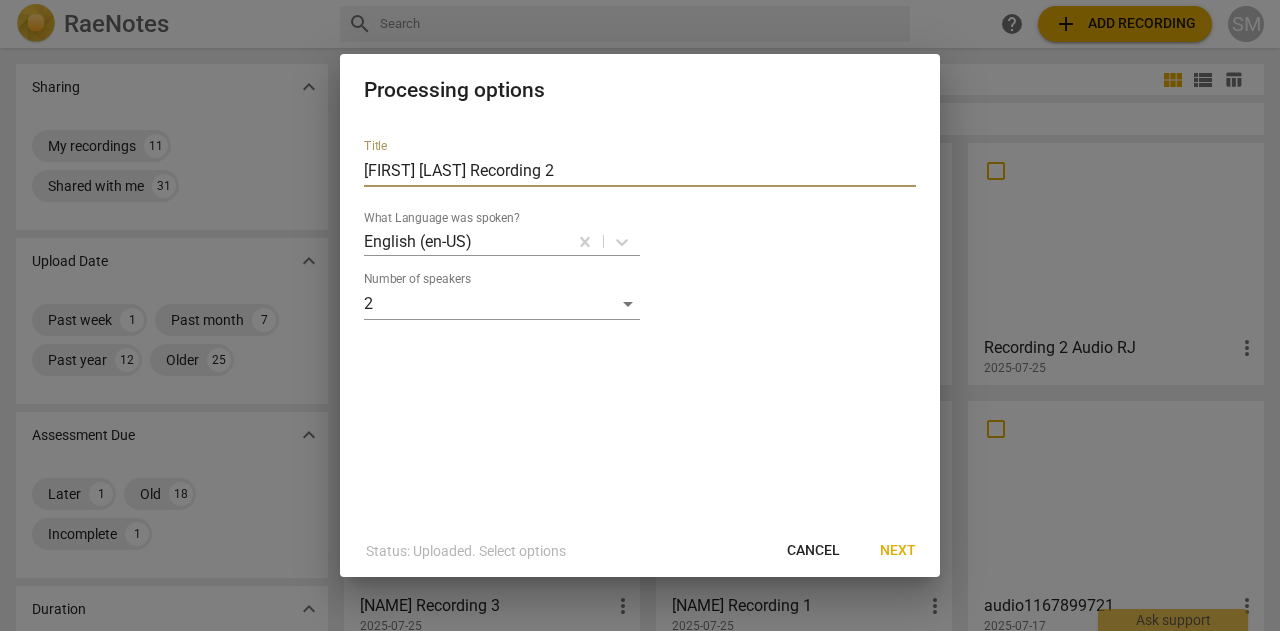 type on "Geoffery Washiali Recording 2" 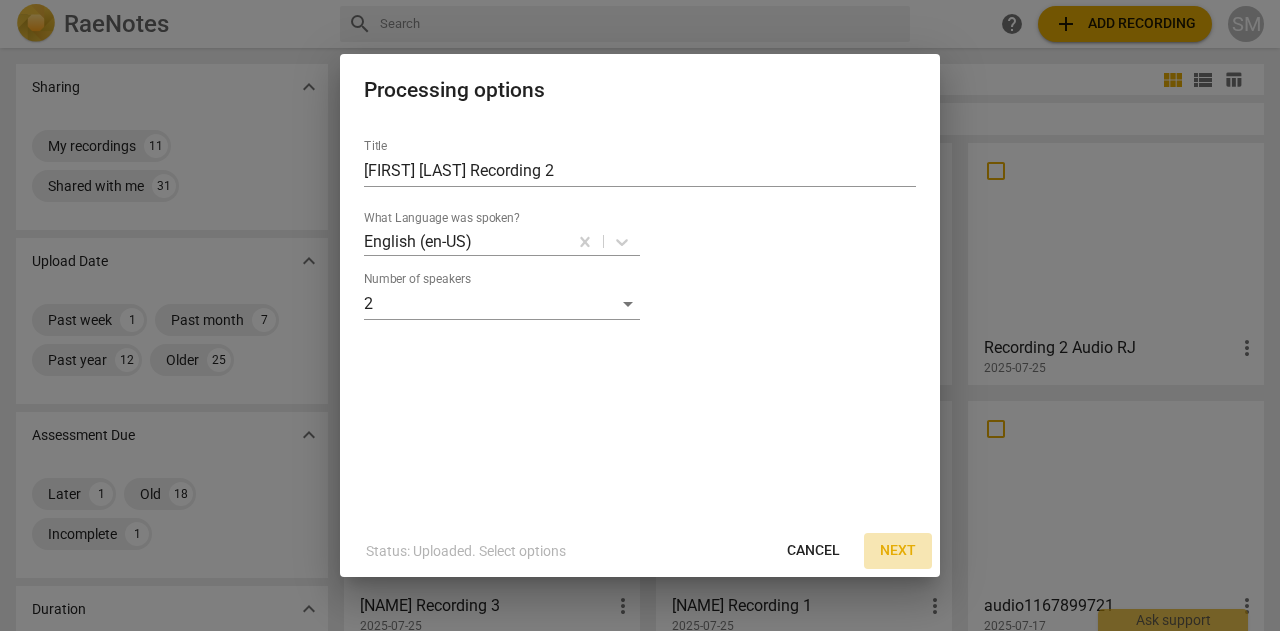 click on "Next" at bounding box center (898, 551) 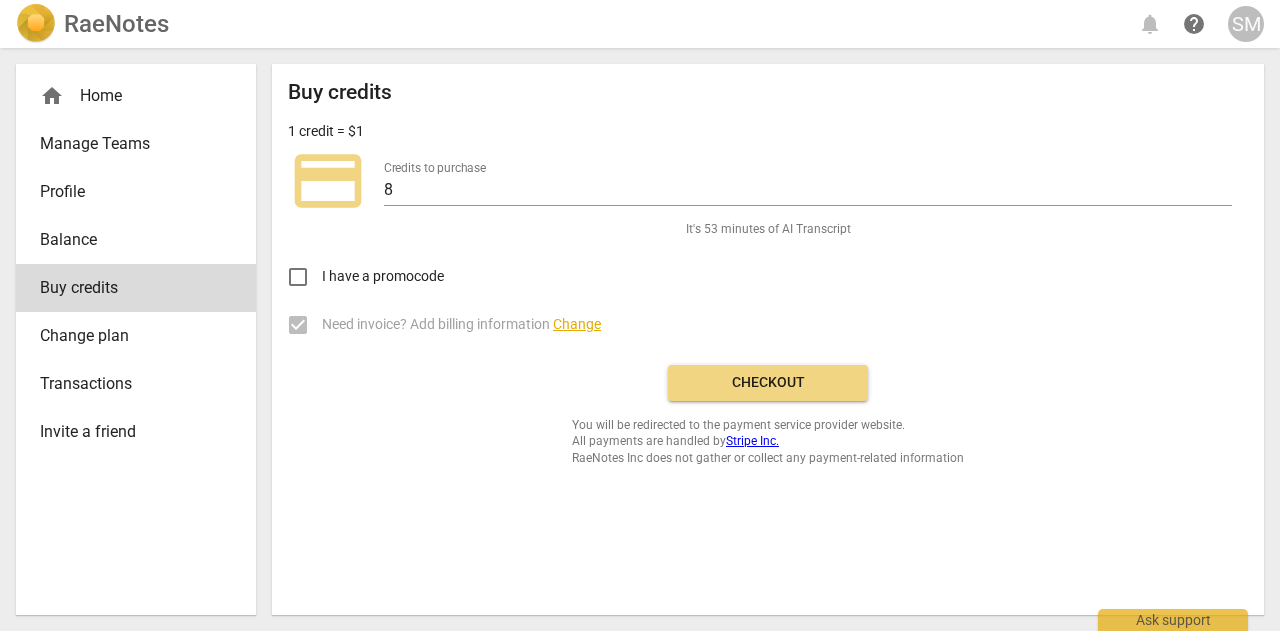 click on "Checkout" at bounding box center [768, 383] 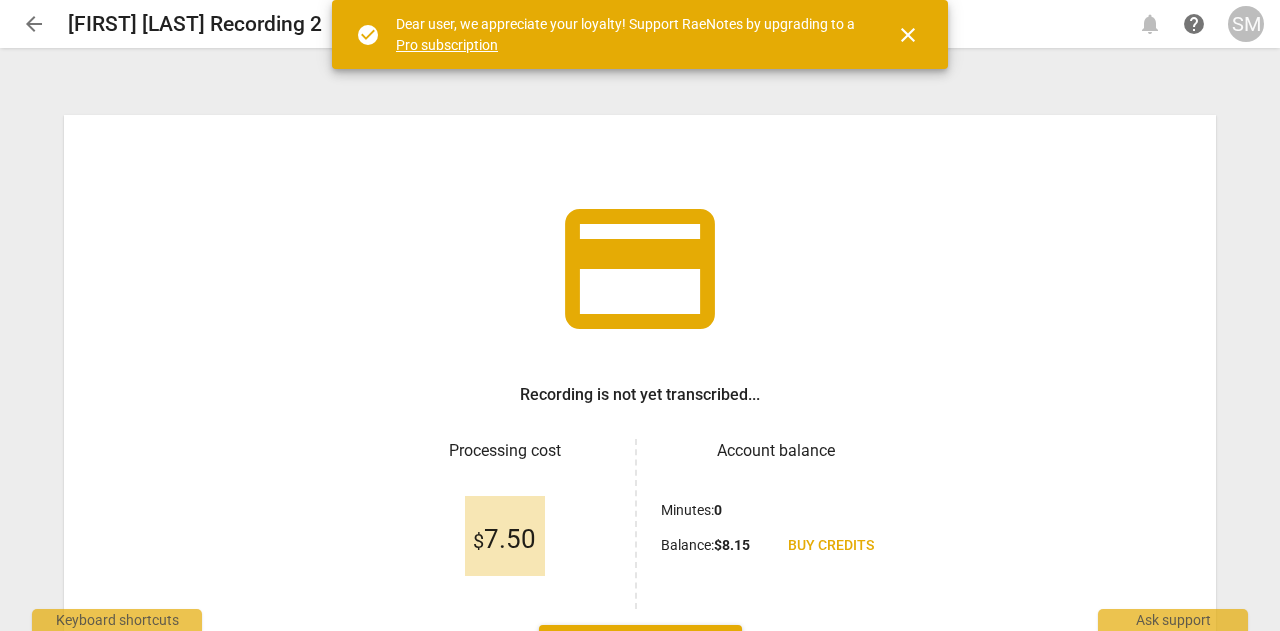 scroll, scrollTop: 0, scrollLeft: 0, axis: both 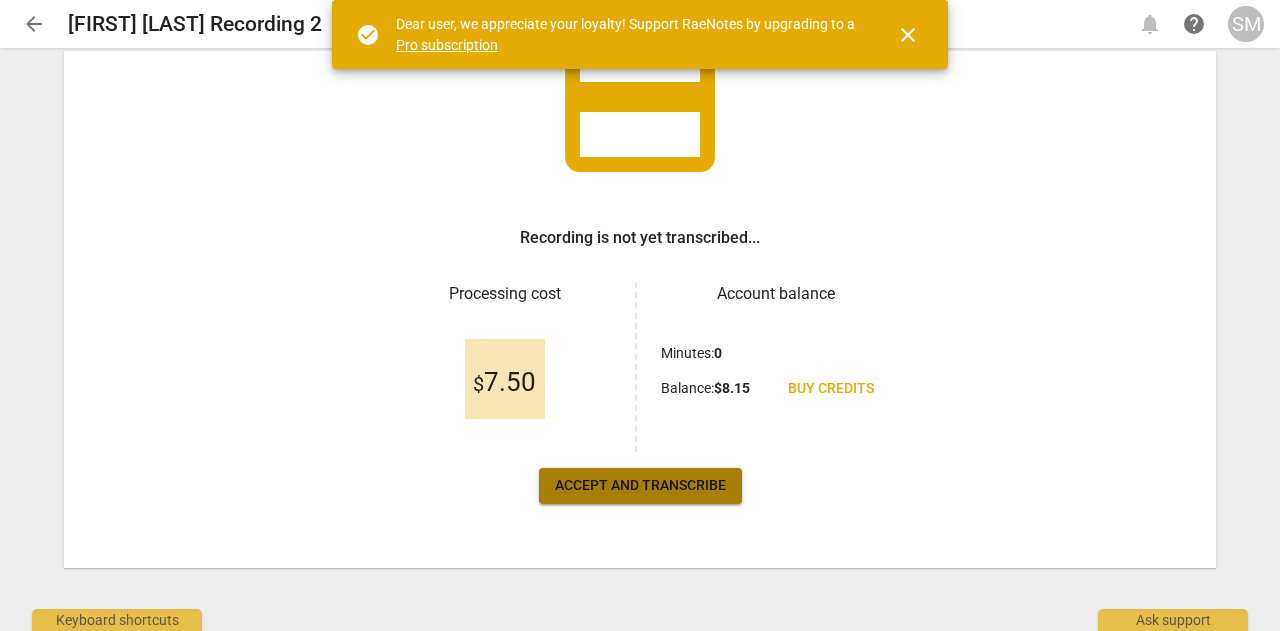 click on "Accept and transcribe" at bounding box center (640, 486) 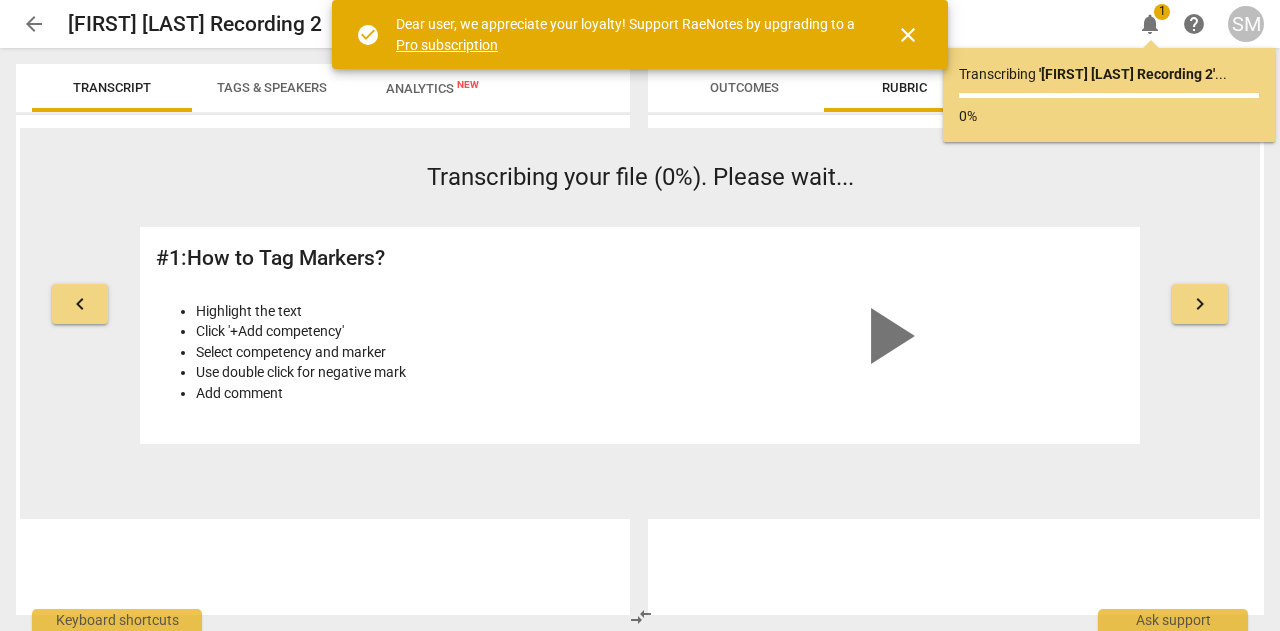 click on "close" at bounding box center [908, 35] 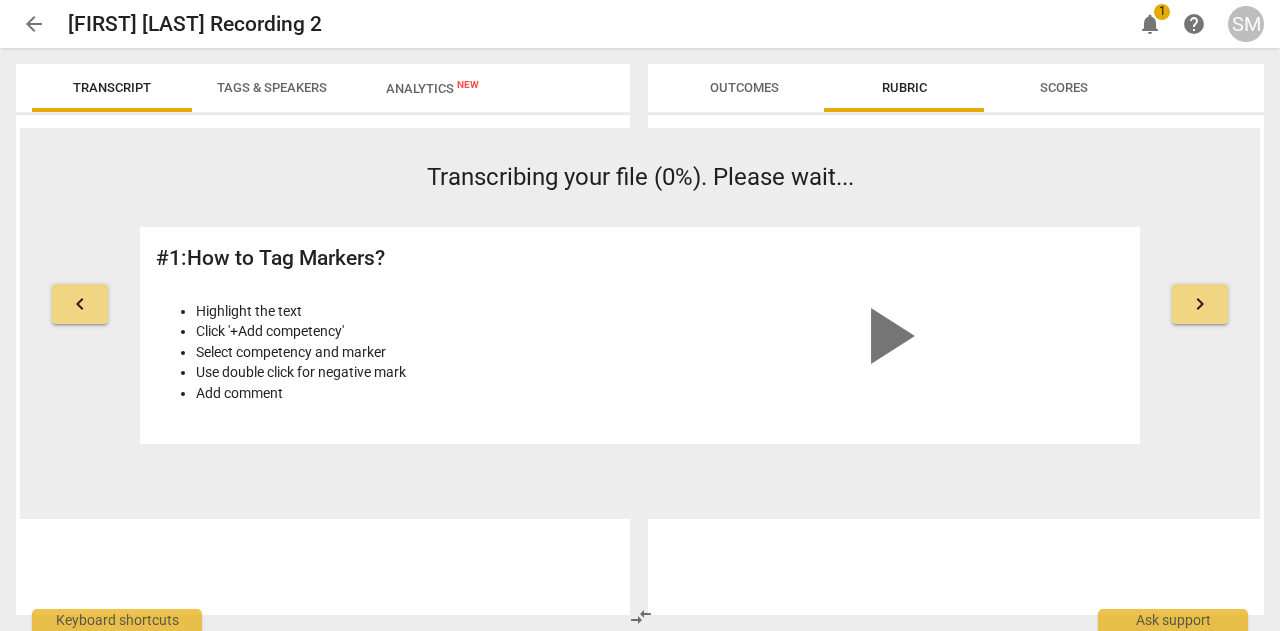 click on "arrow_back" at bounding box center [34, 24] 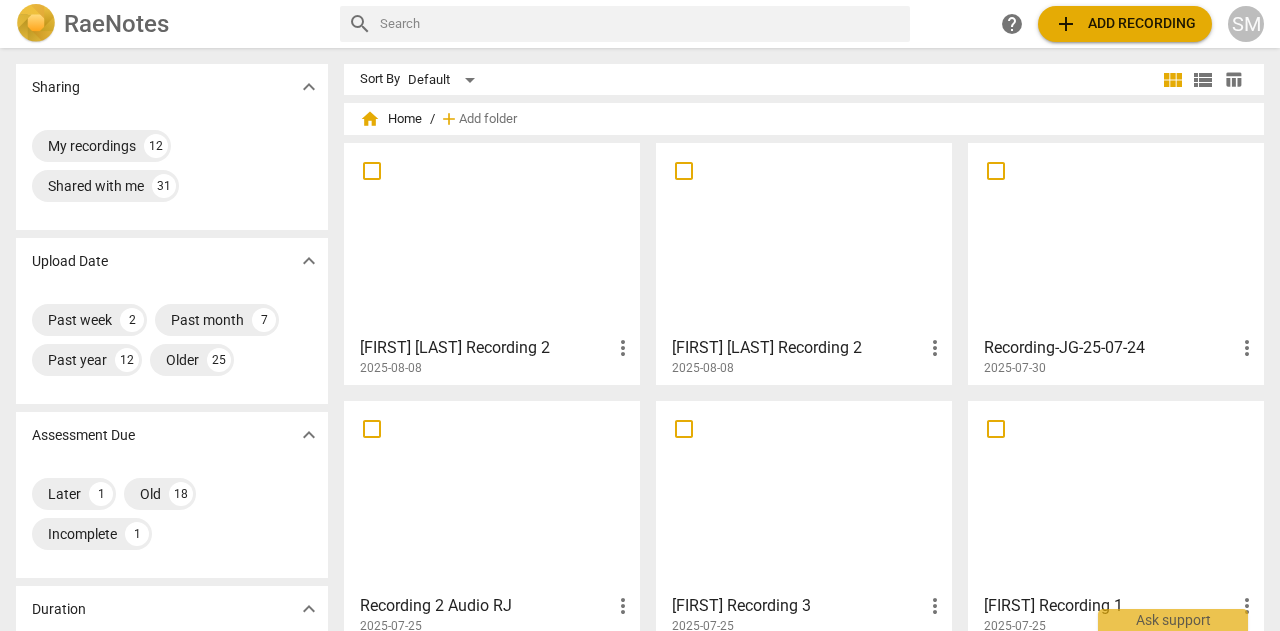click at bounding box center (804, 238) 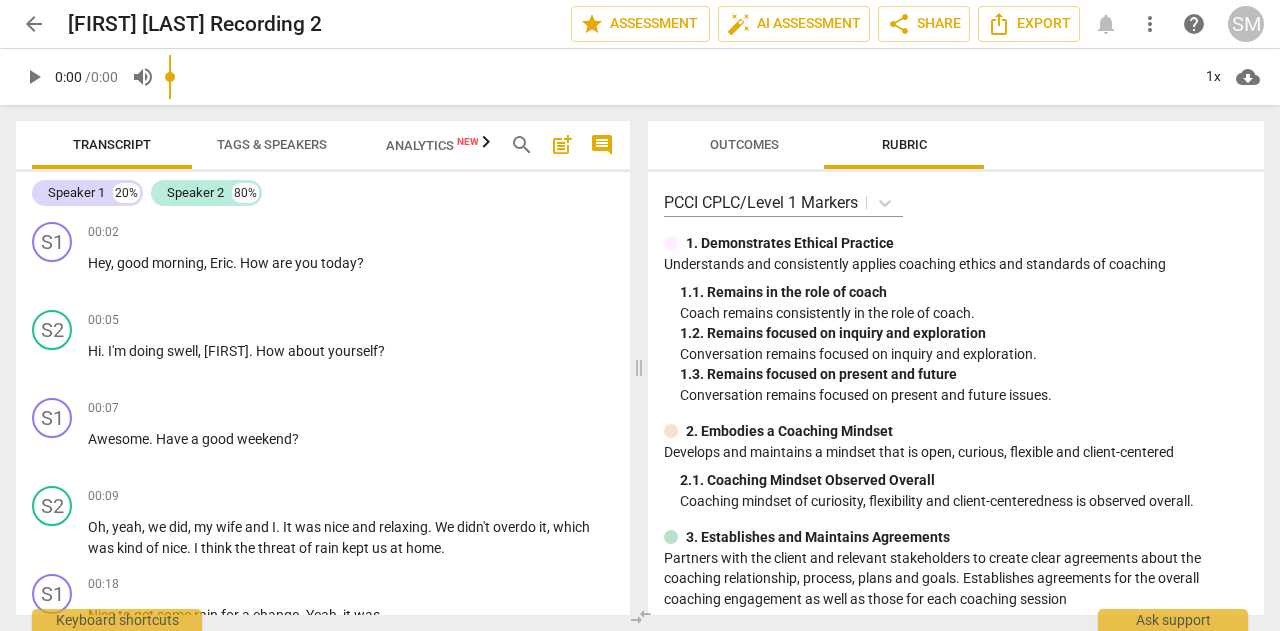 click on "arrow_back" at bounding box center [34, 24] 